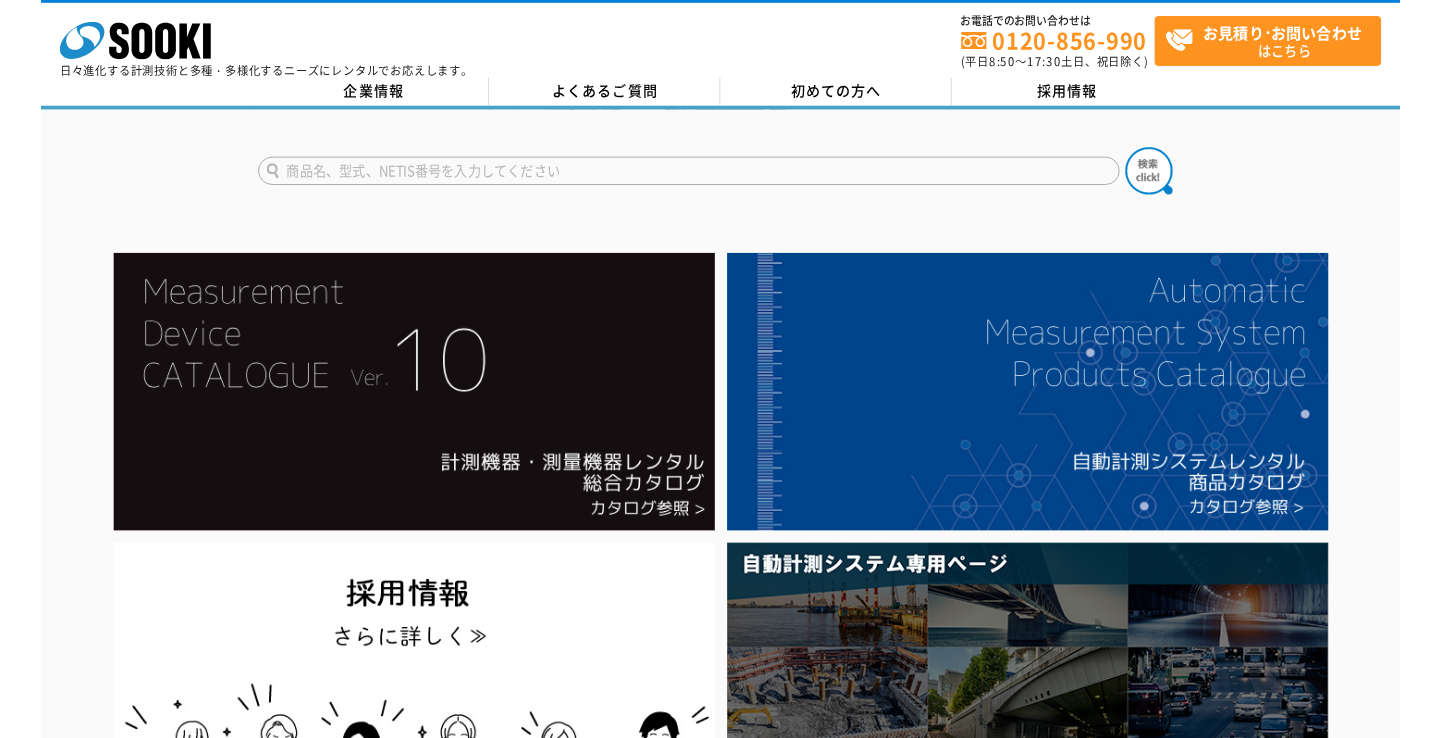 scroll, scrollTop: 0, scrollLeft: 0, axis: both 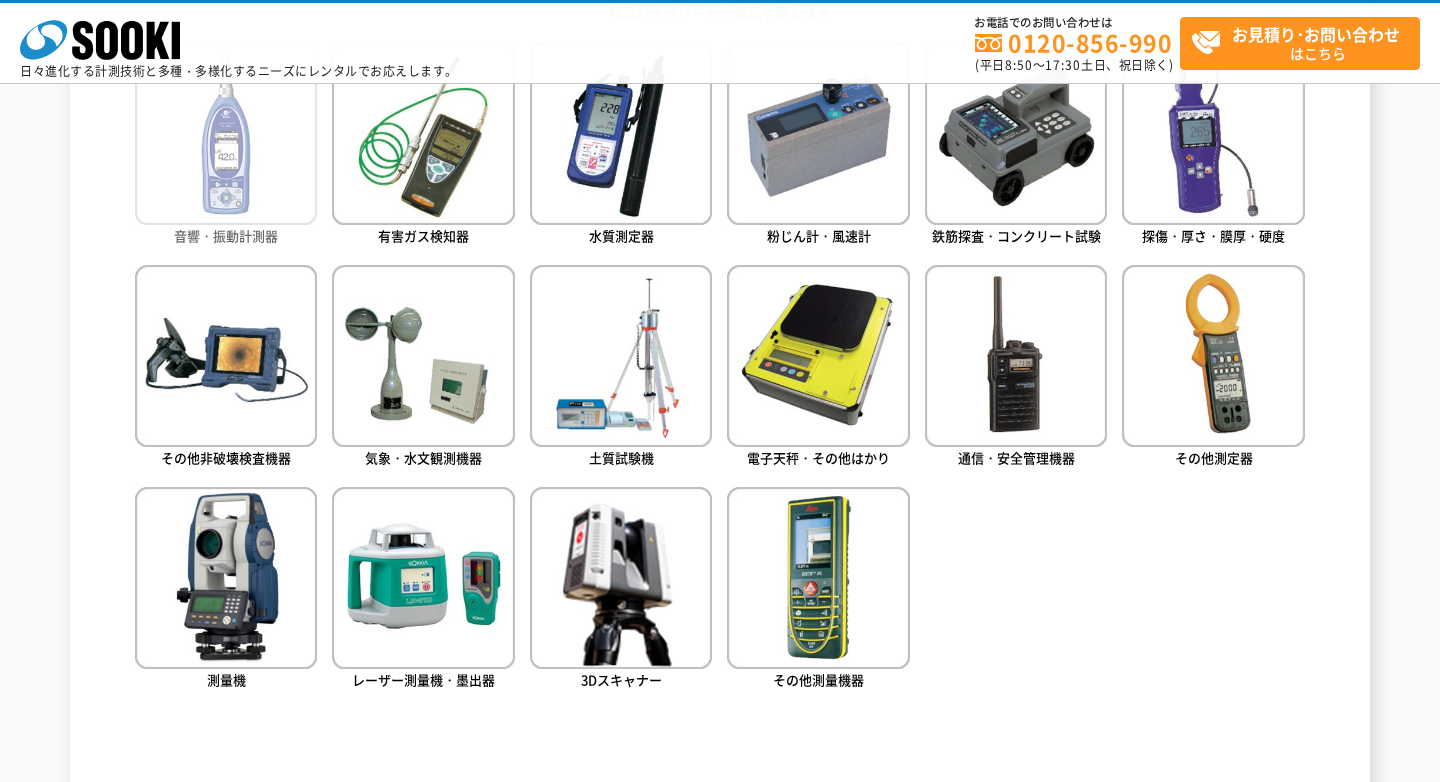 click at bounding box center [226, 133] 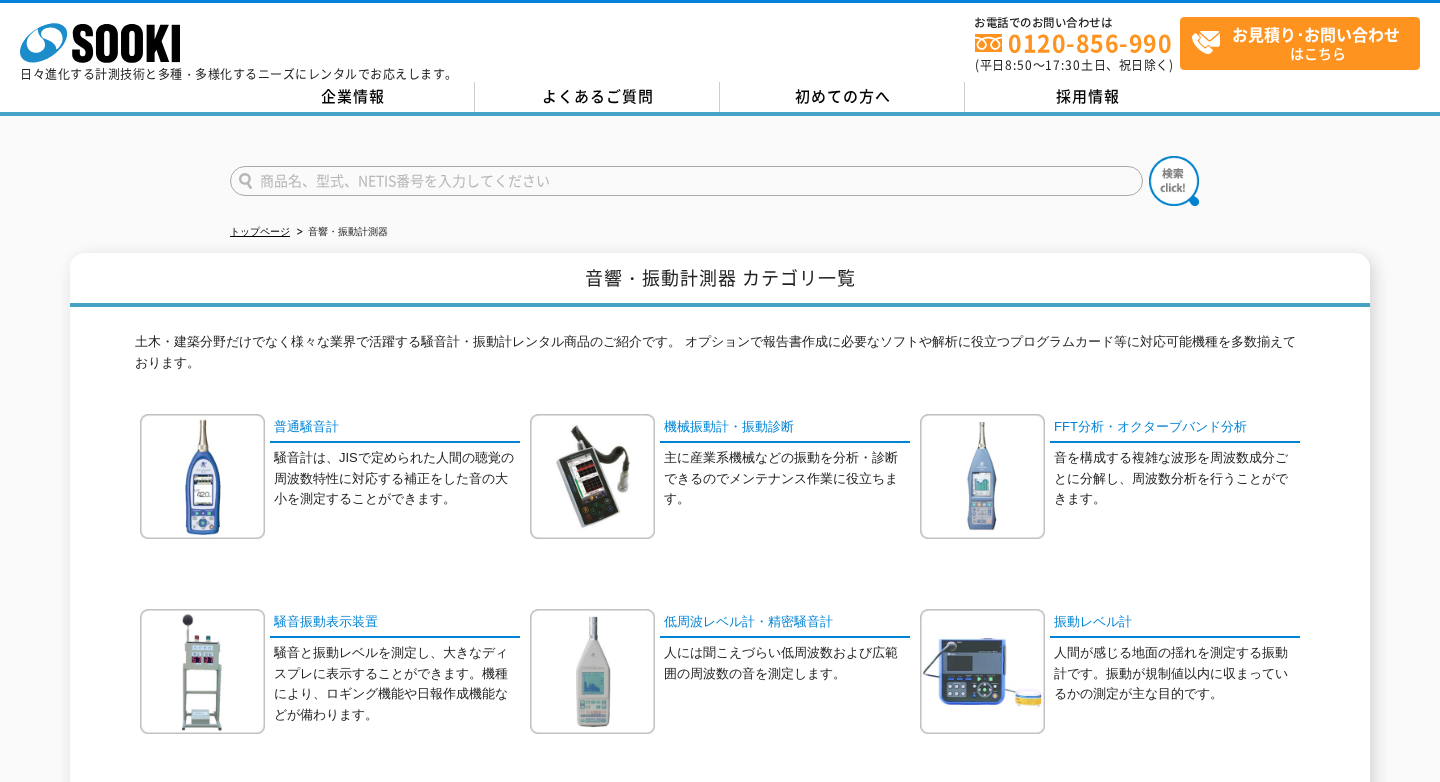 scroll, scrollTop: 0, scrollLeft: 0, axis: both 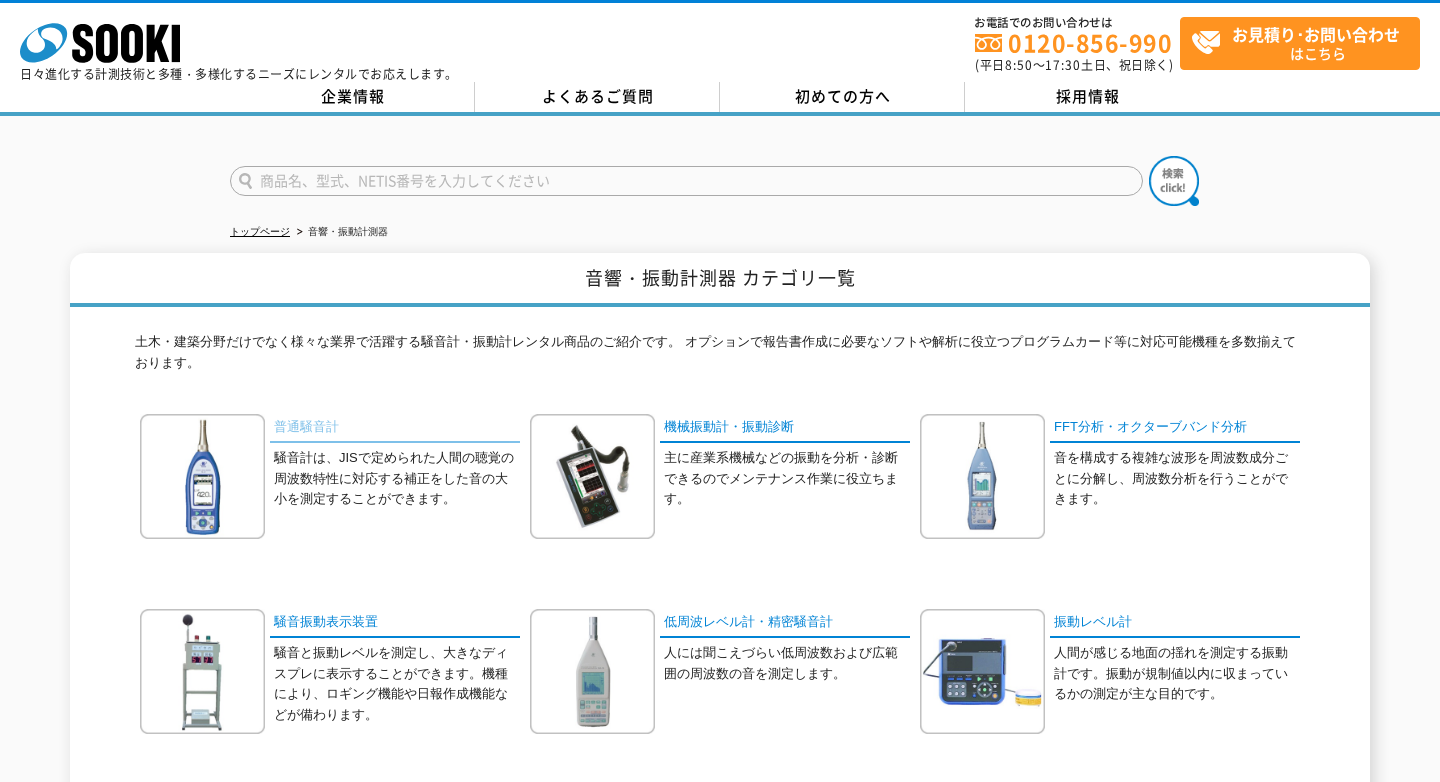 click on "普通騒音計" at bounding box center (395, 428) 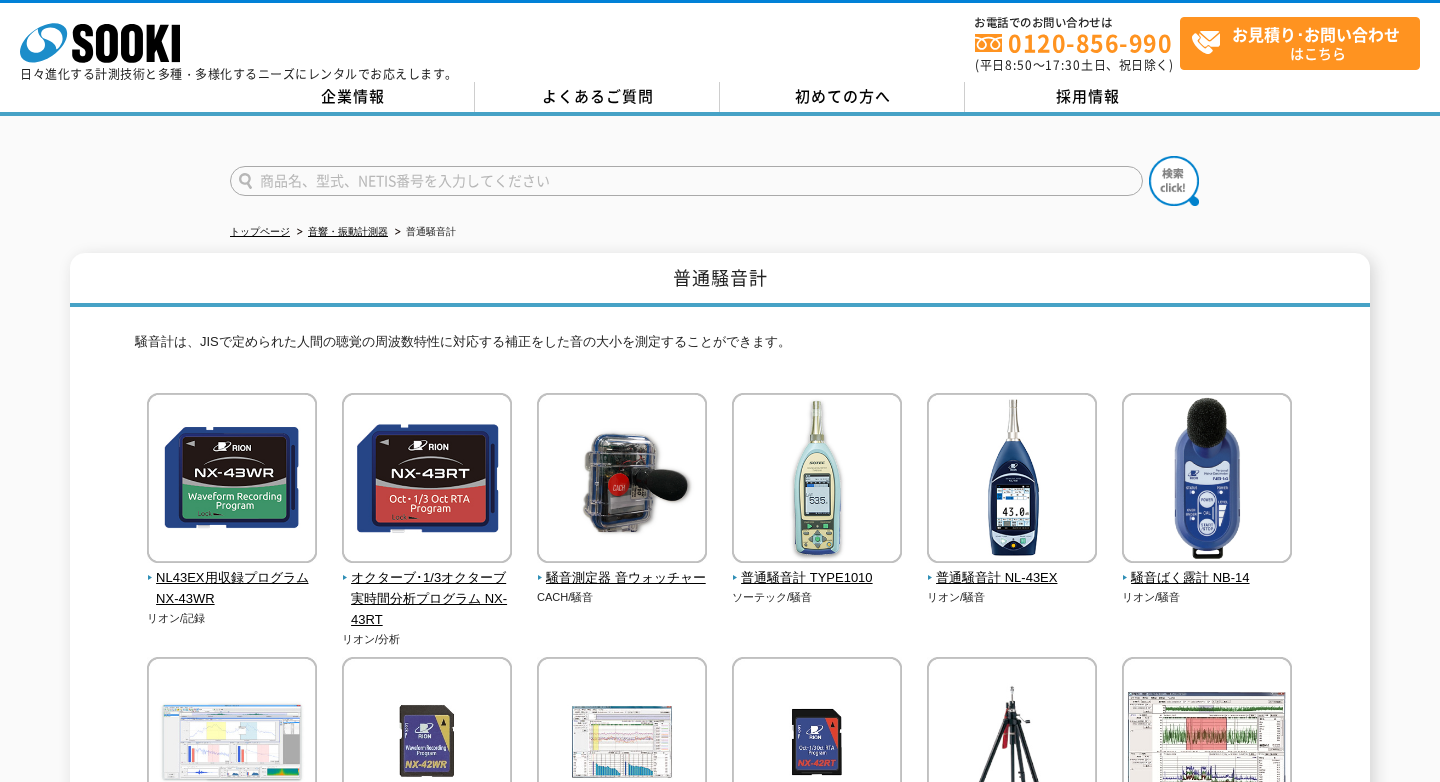 scroll, scrollTop: 0, scrollLeft: 0, axis: both 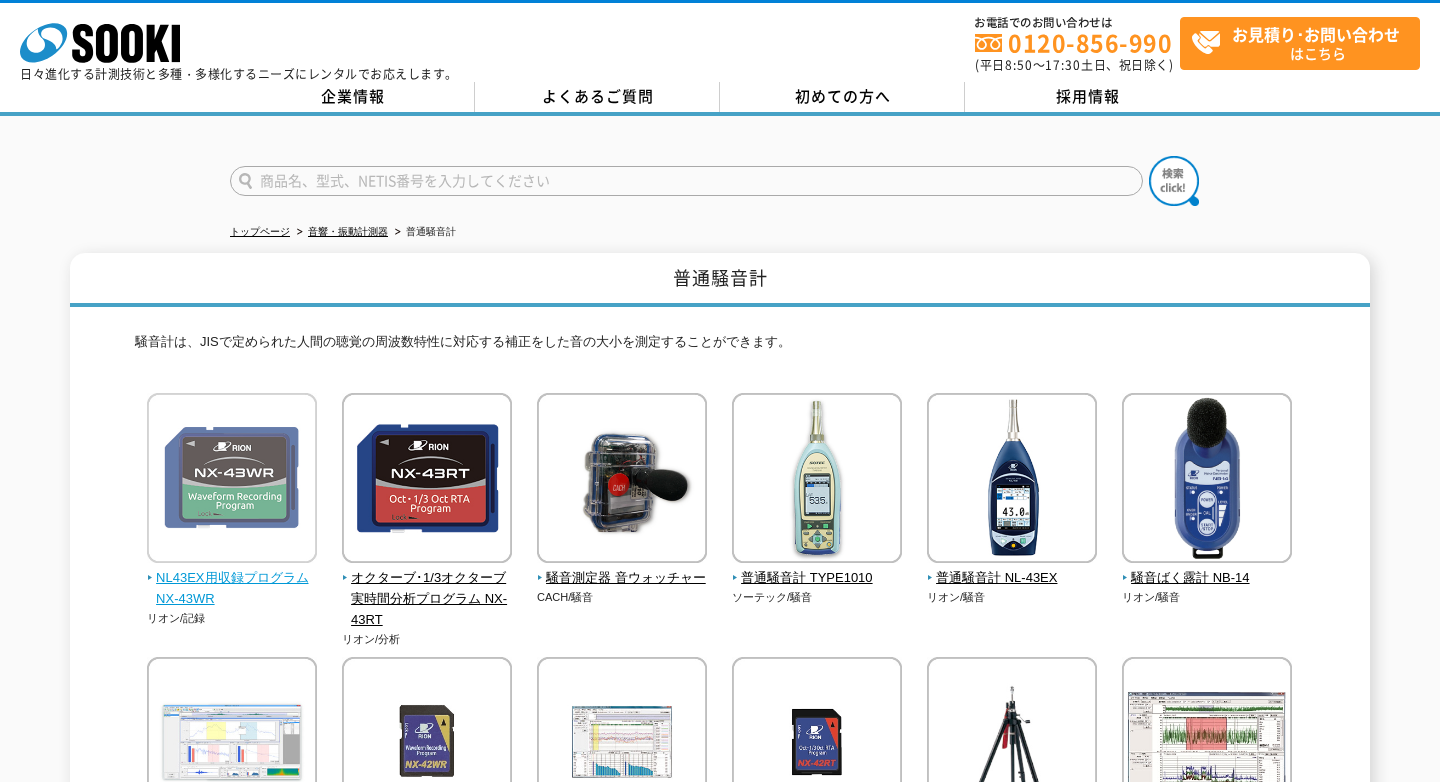 click at bounding box center [232, 480] 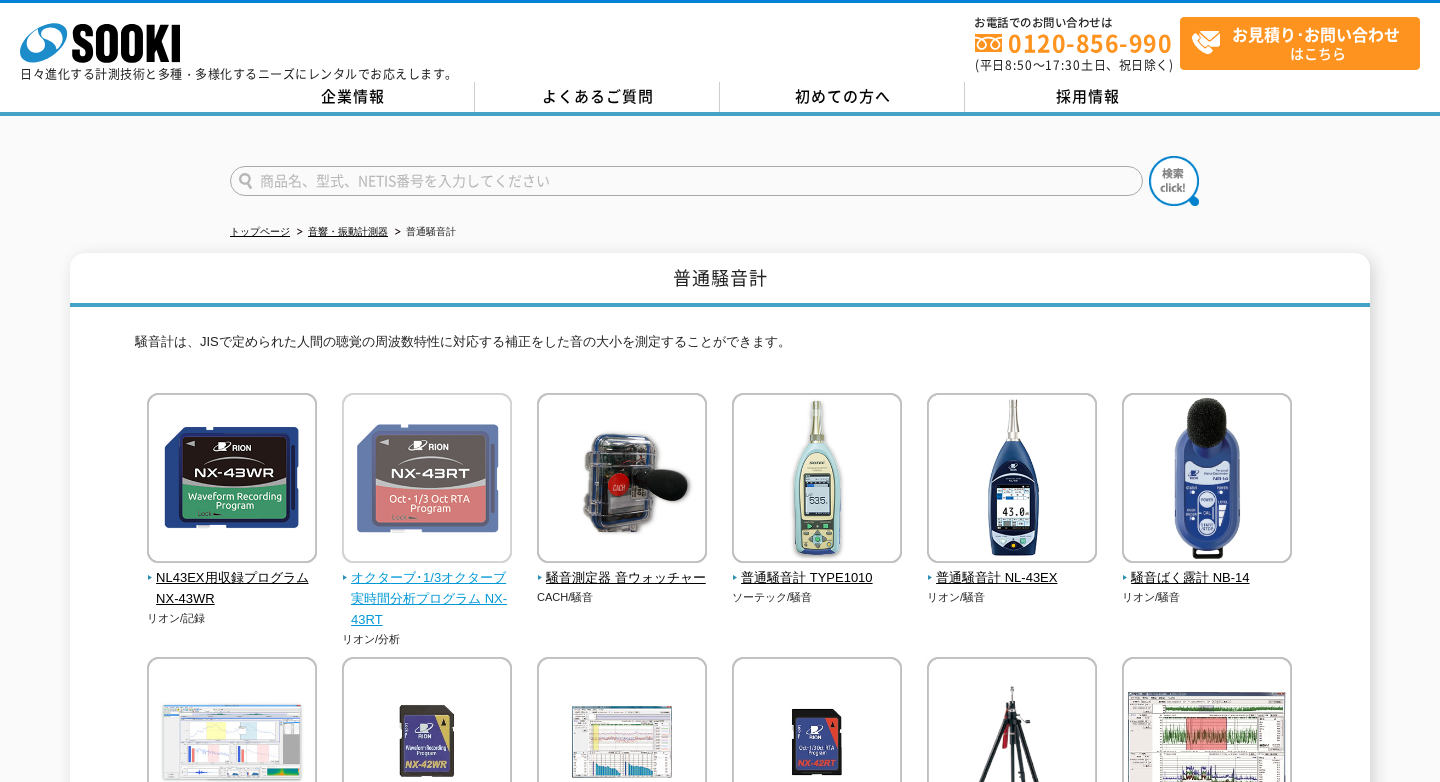 click on "オクターブ･1/3オクターブ実時間分析プログラム NX-43RT" at bounding box center [427, 599] 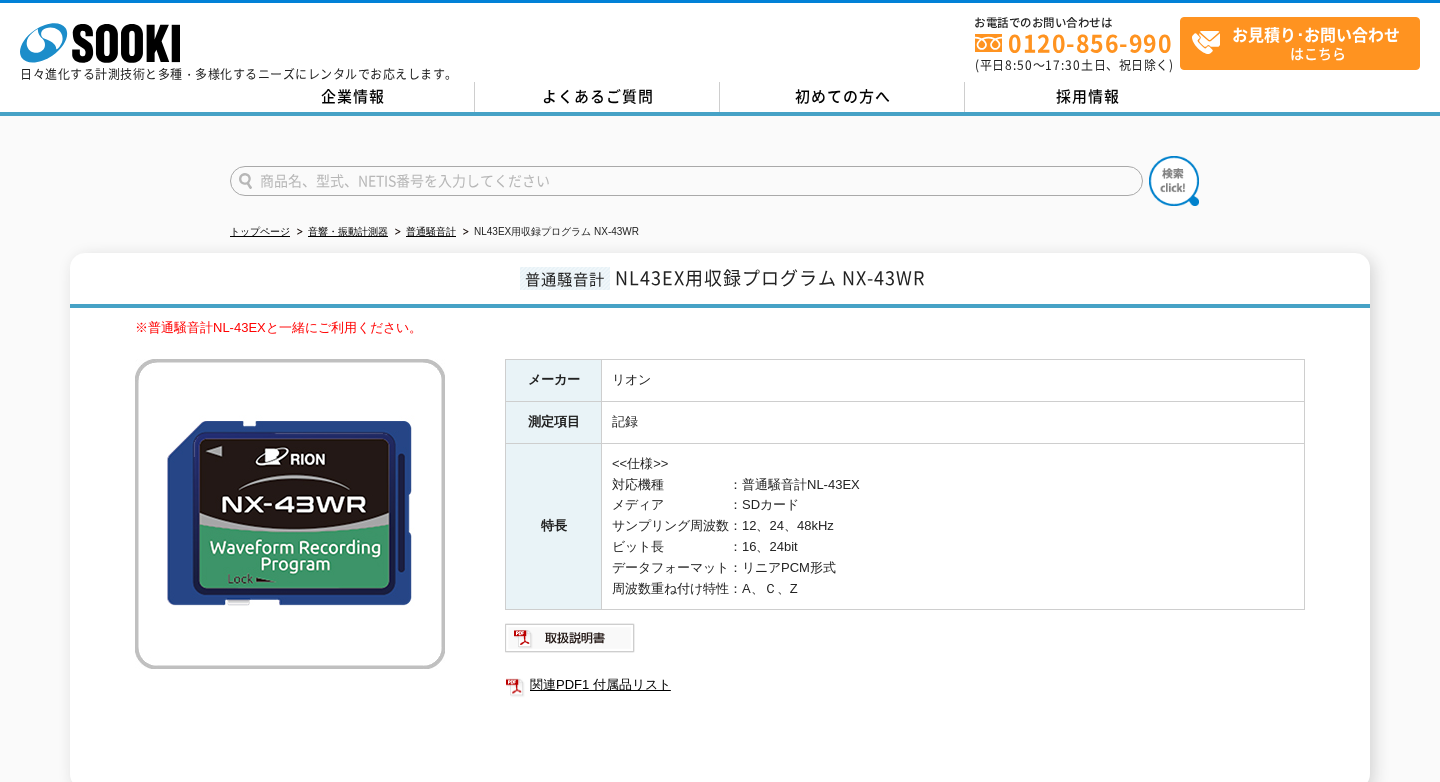 scroll, scrollTop: 0, scrollLeft: 0, axis: both 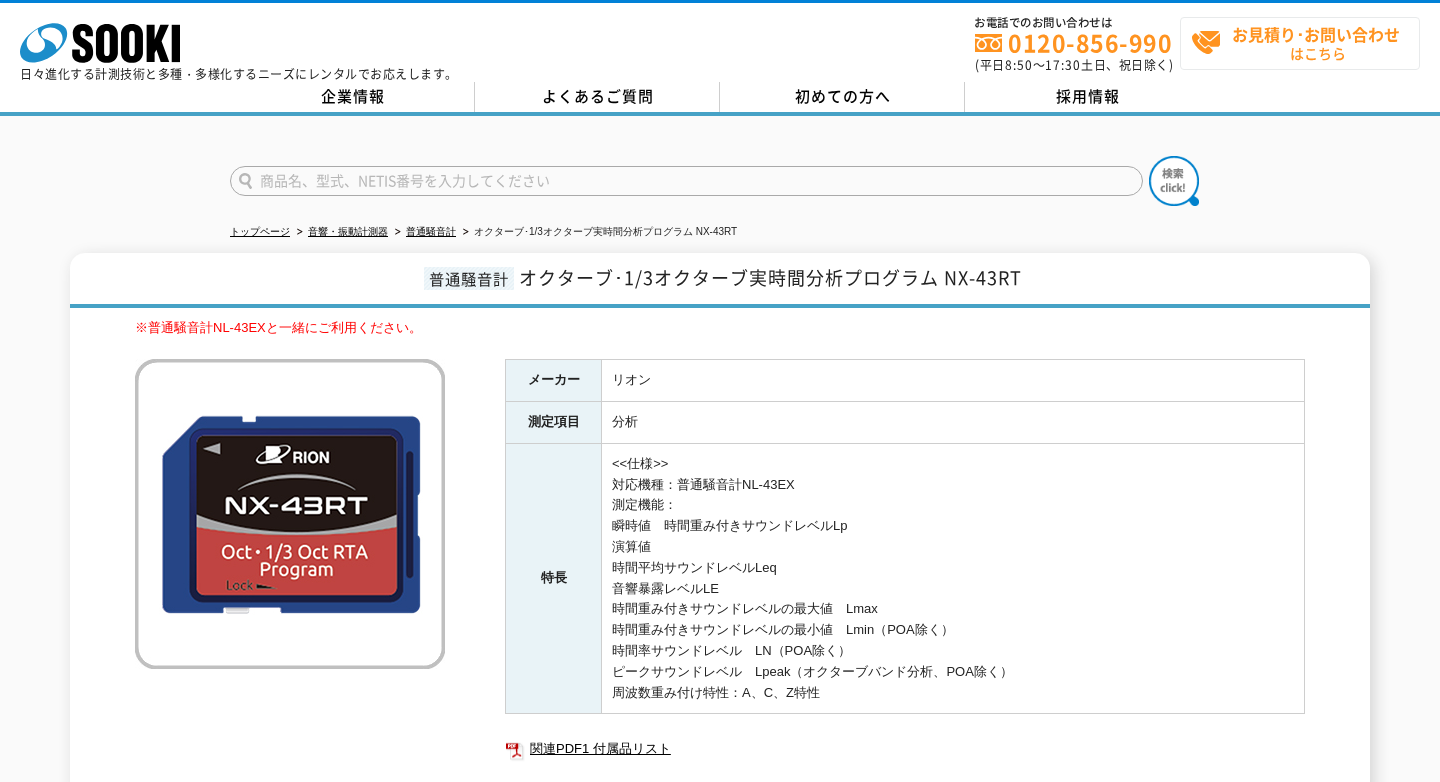 click on "お見積り･お問い合わせ はこちら" at bounding box center [1305, 43] 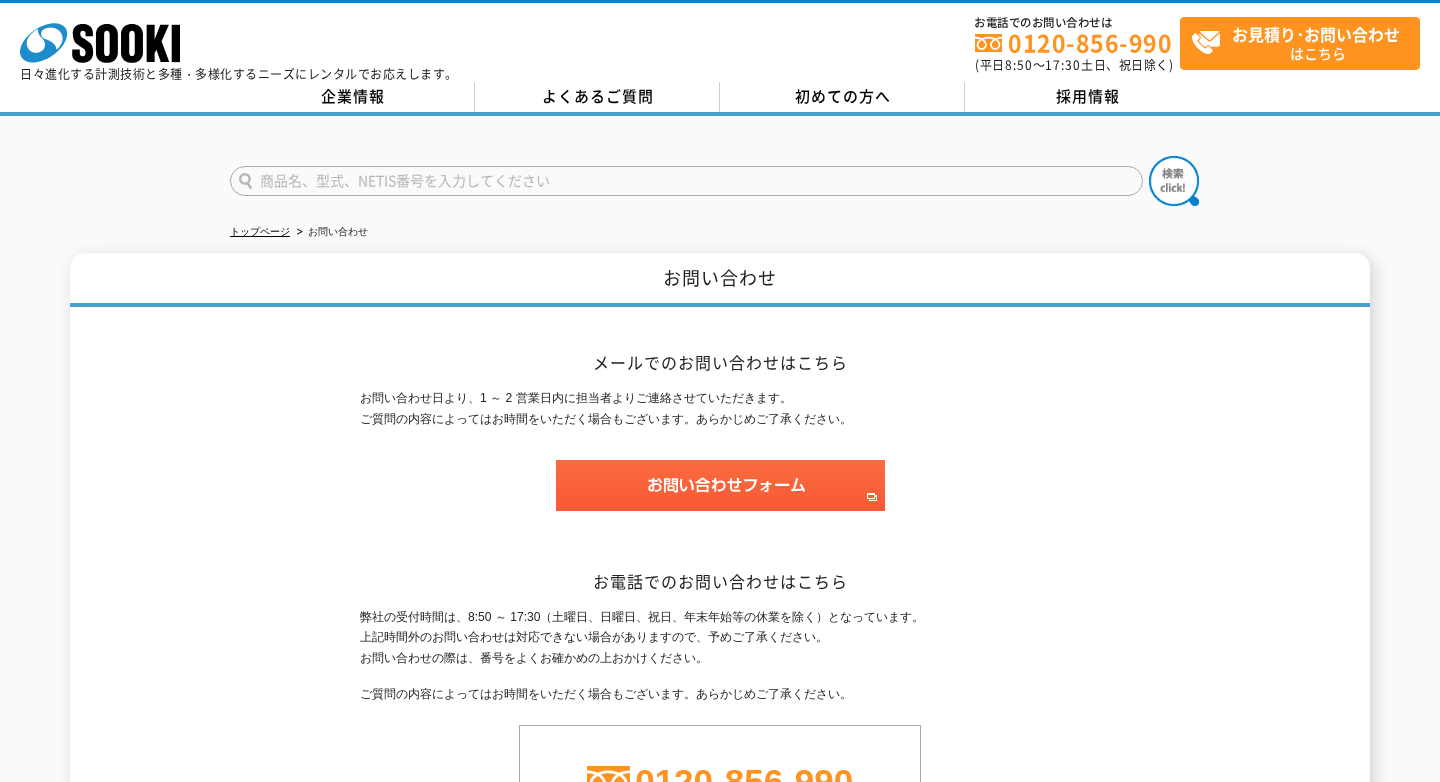 scroll, scrollTop: 0, scrollLeft: 0, axis: both 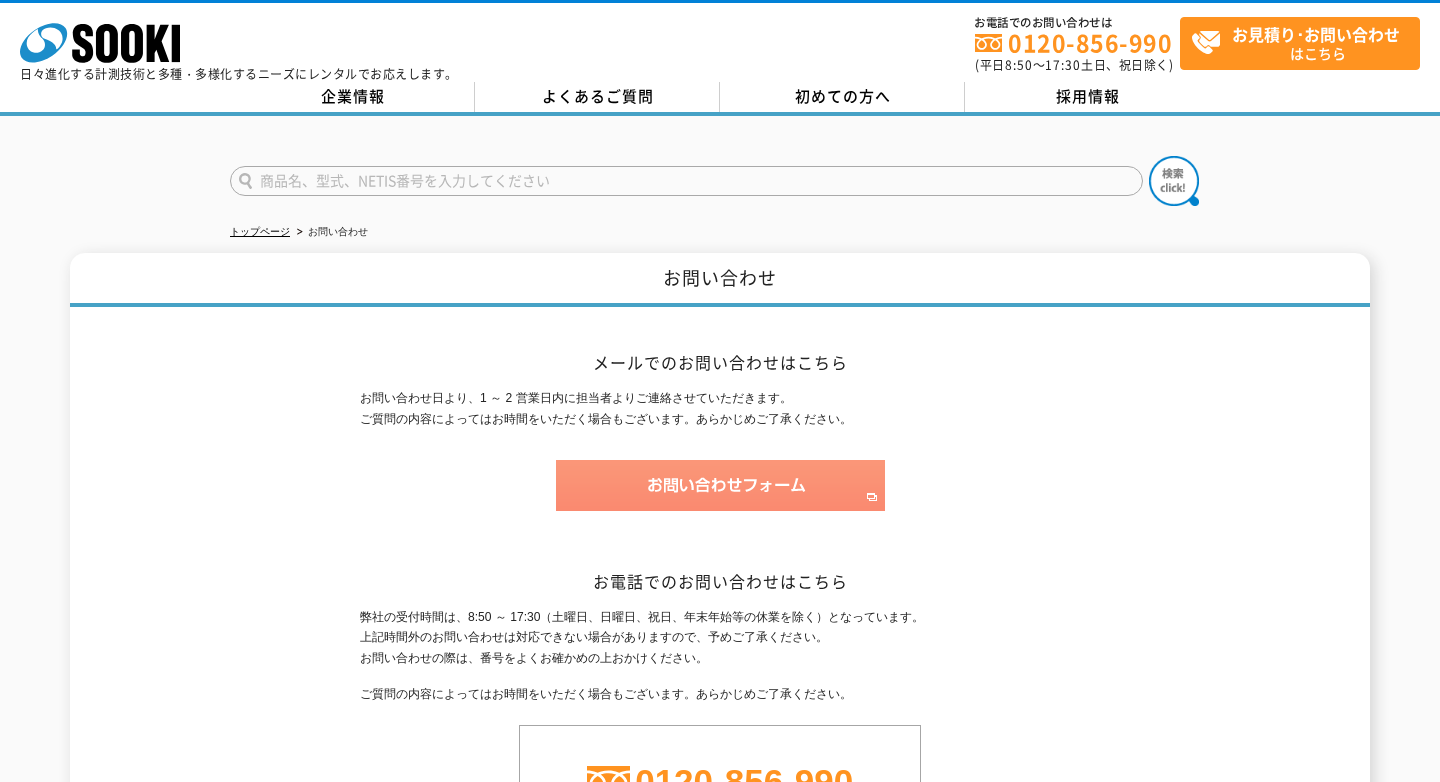 click at bounding box center (720, 485) 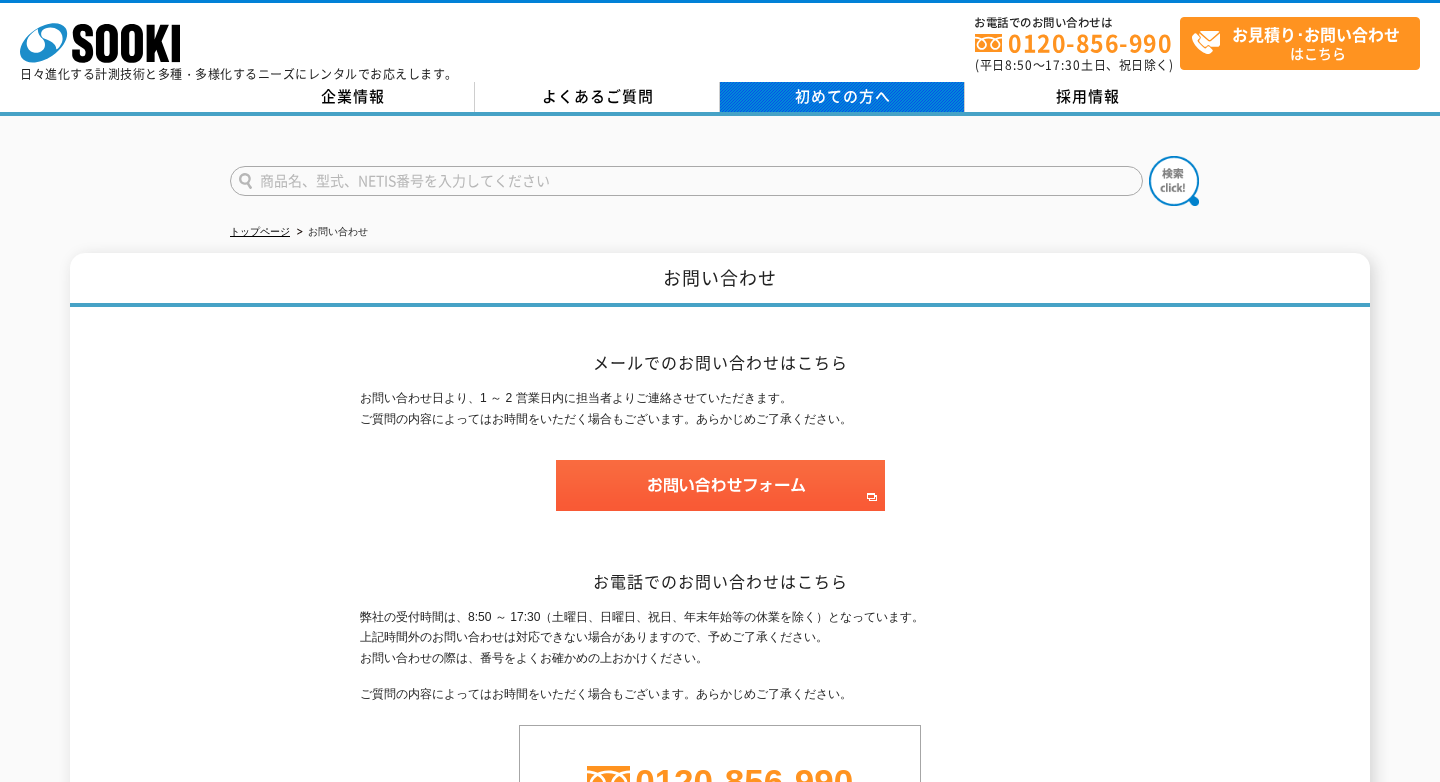 click on "初めての方へ" at bounding box center [843, 96] 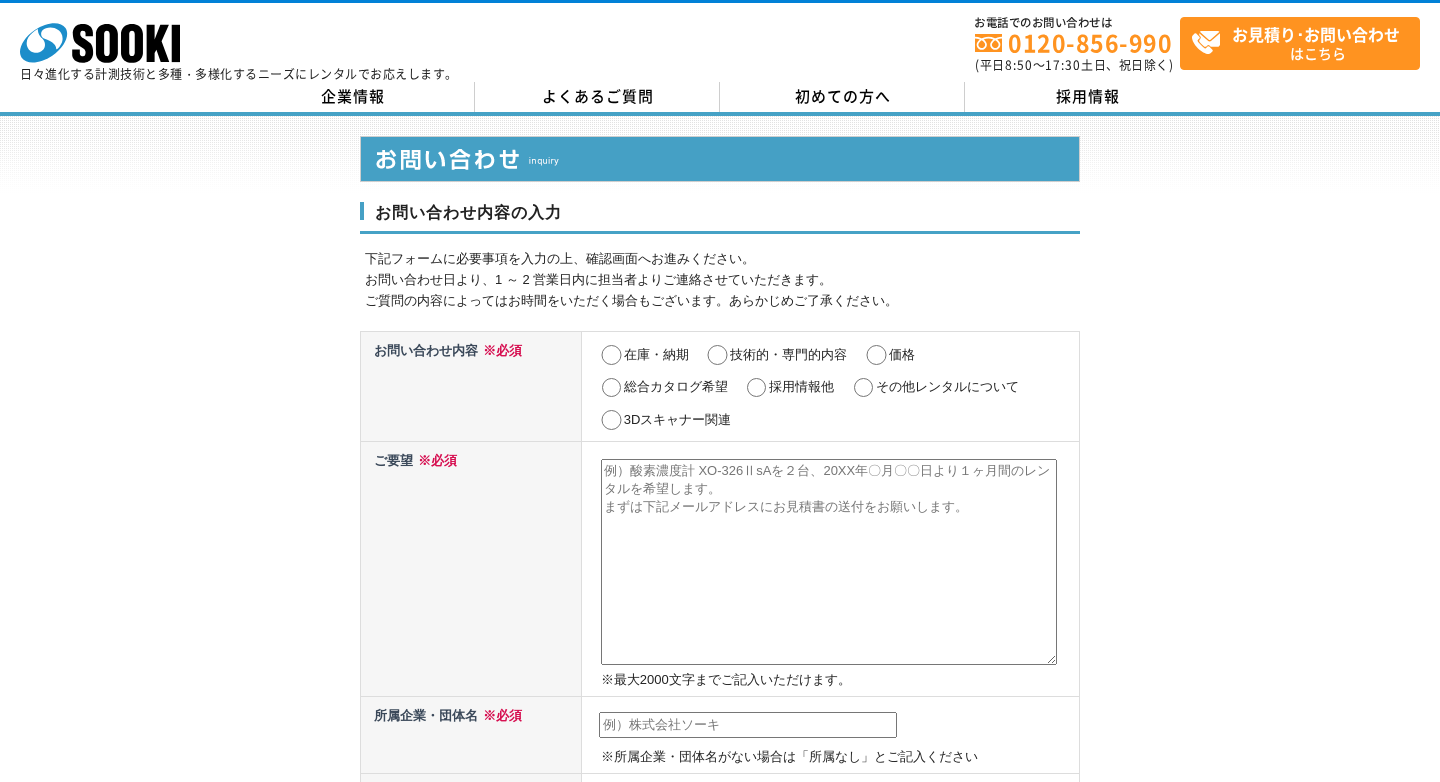 scroll, scrollTop: 0, scrollLeft: 0, axis: both 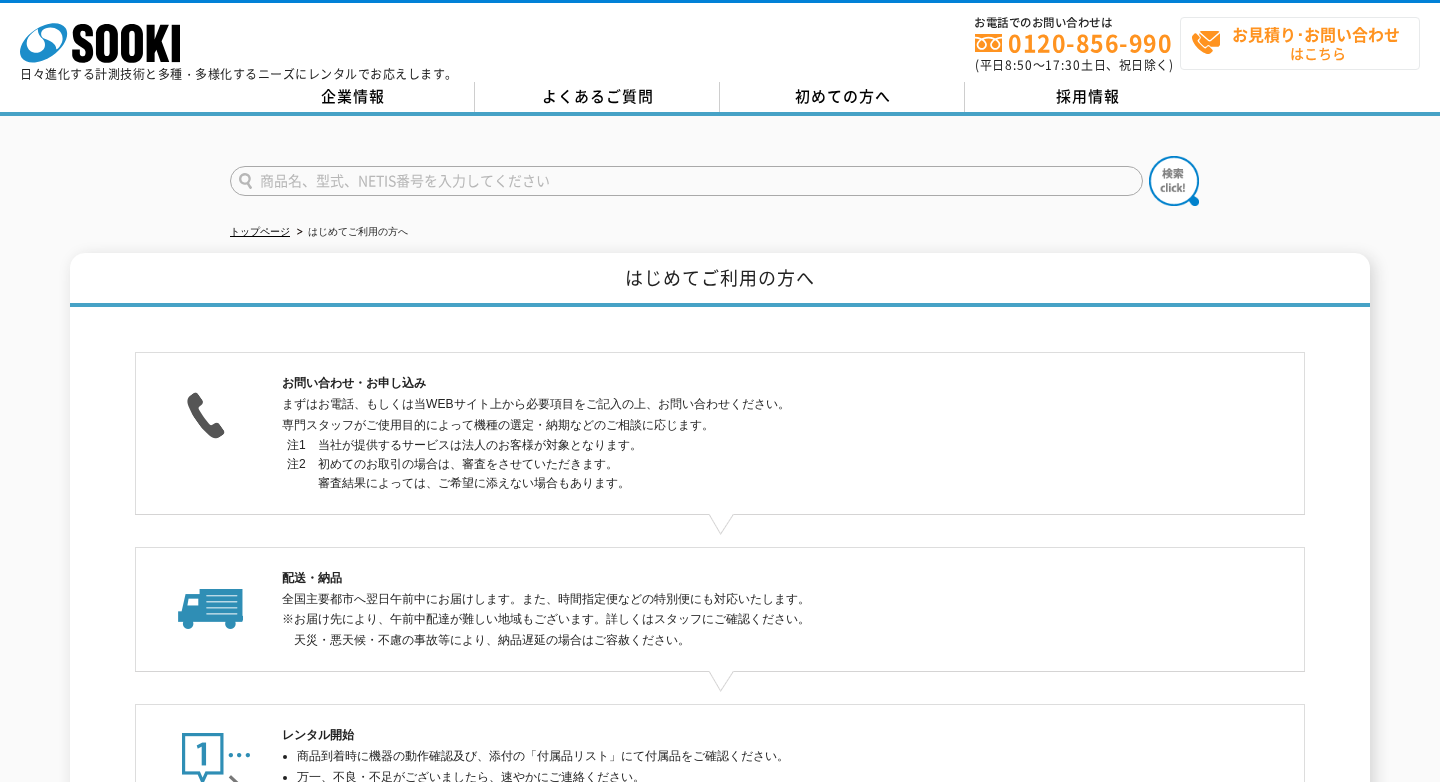 click on "お見積り･お問い合わせ はこちら" at bounding box center [1305, 43] 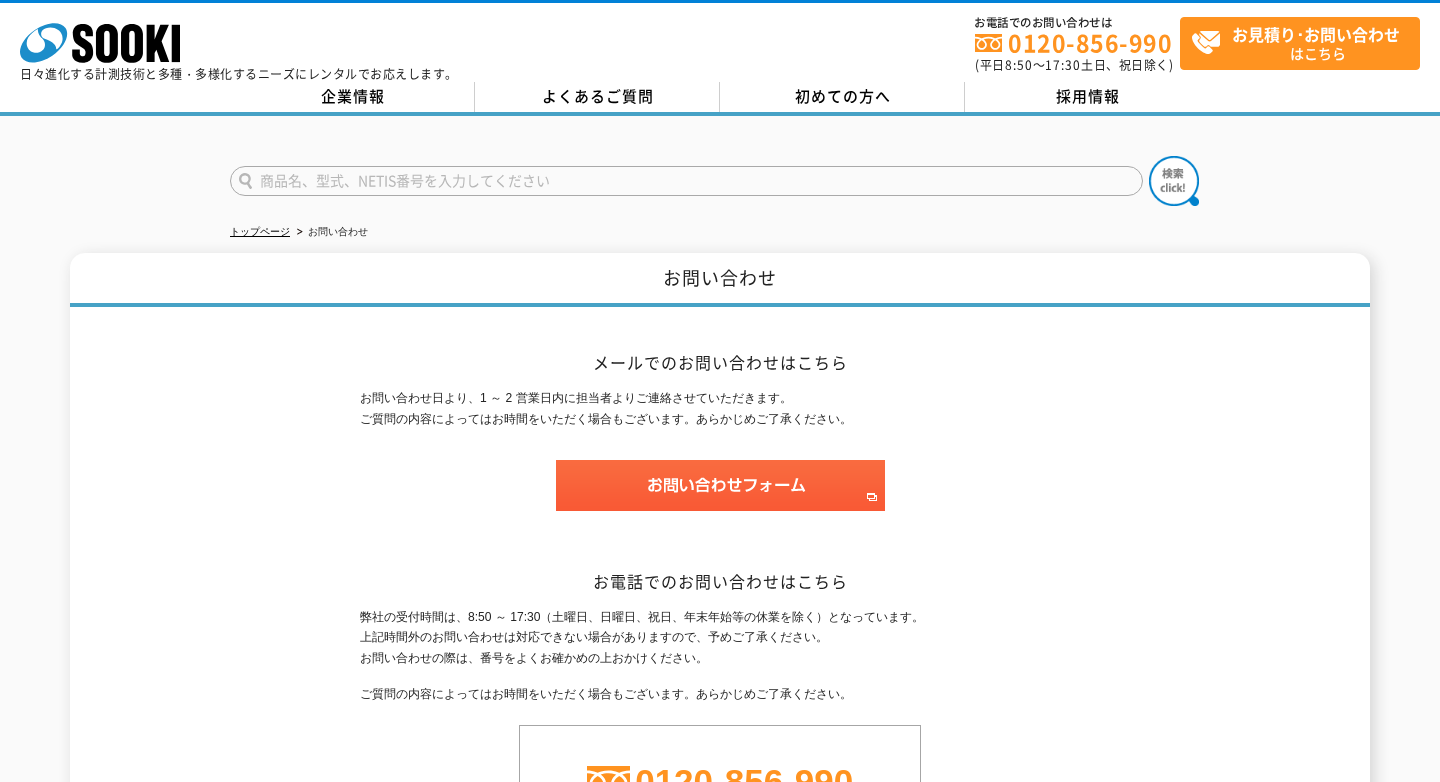 scroll, scrollTop: 0, scrollLeft: 0, axis: both 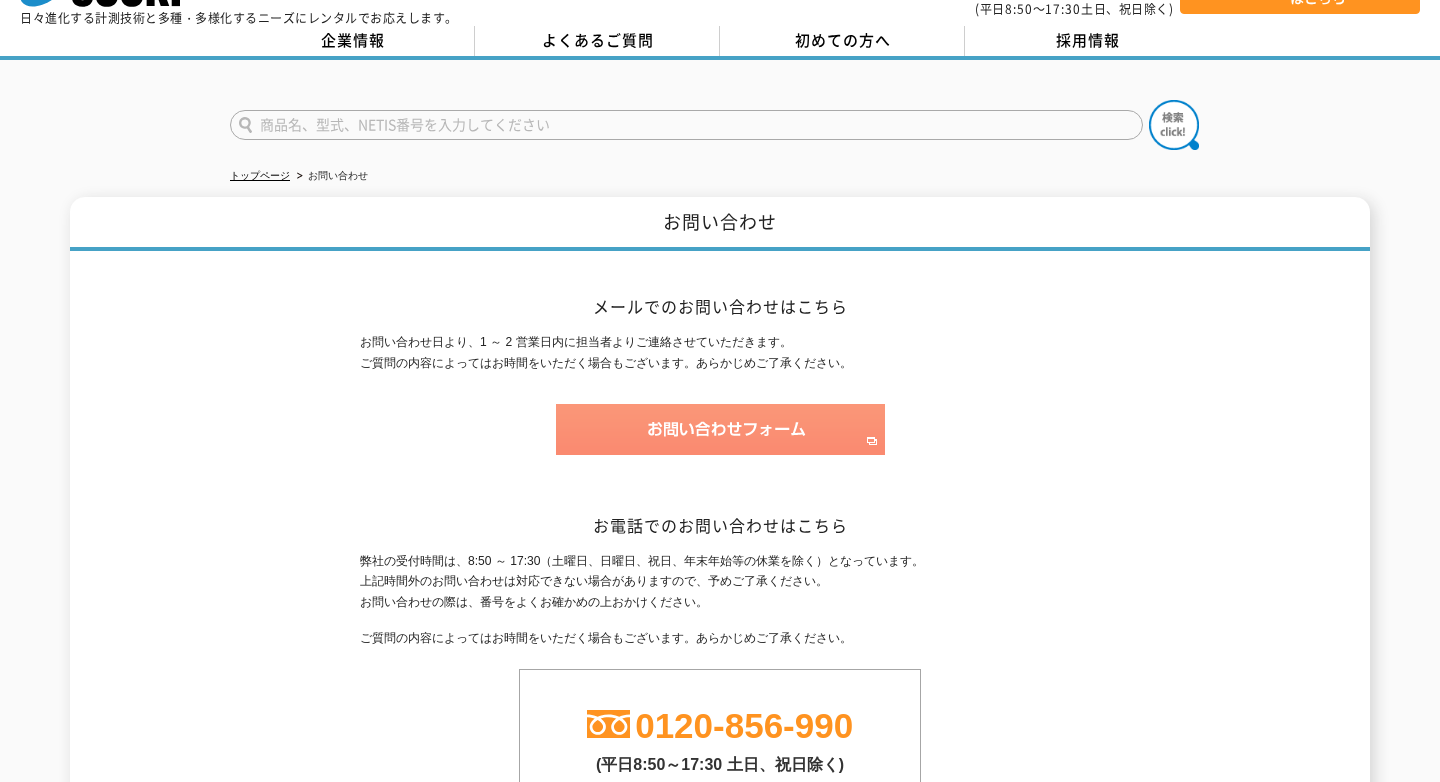 click at bounding box center [720, 429] 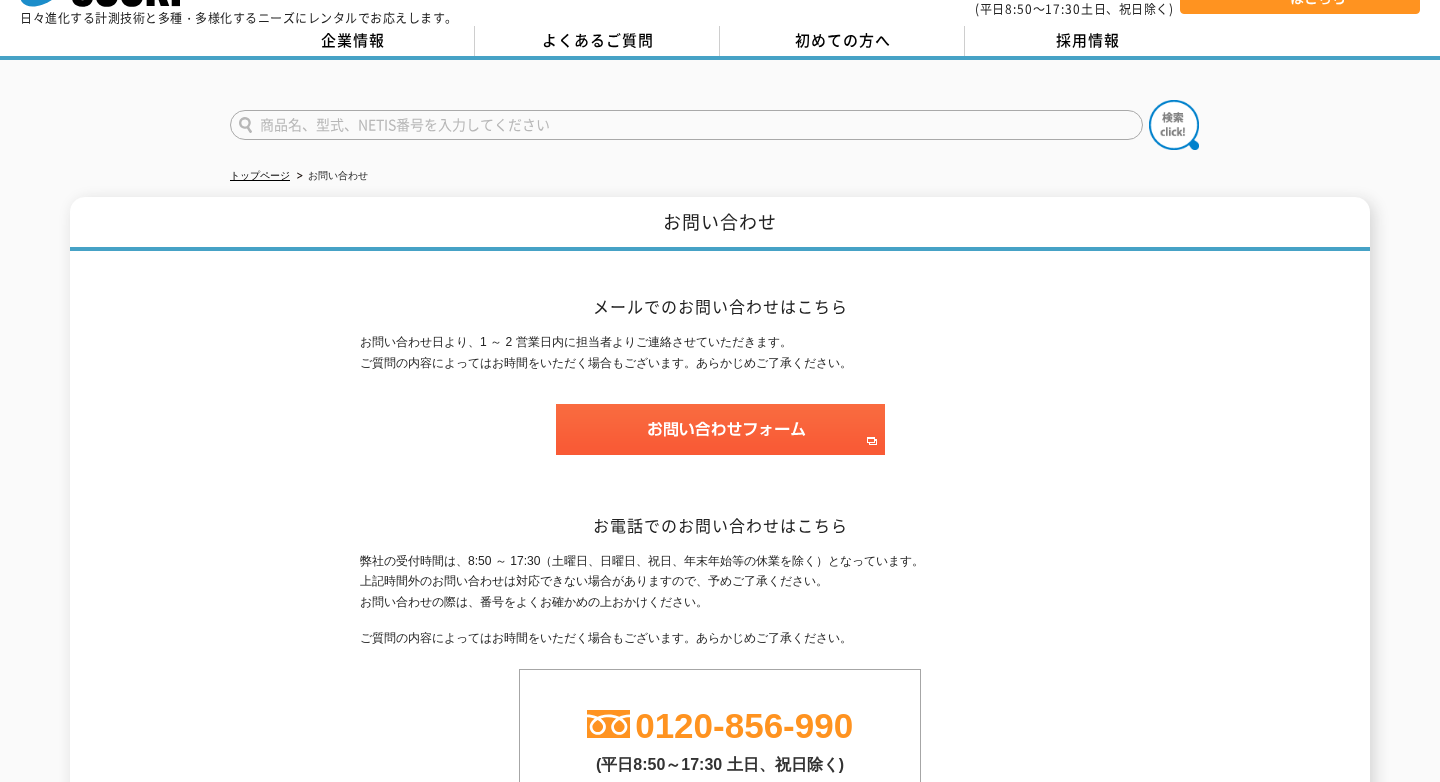 scroll, scrollTop: 0, scrollLeft: 0, axis: both 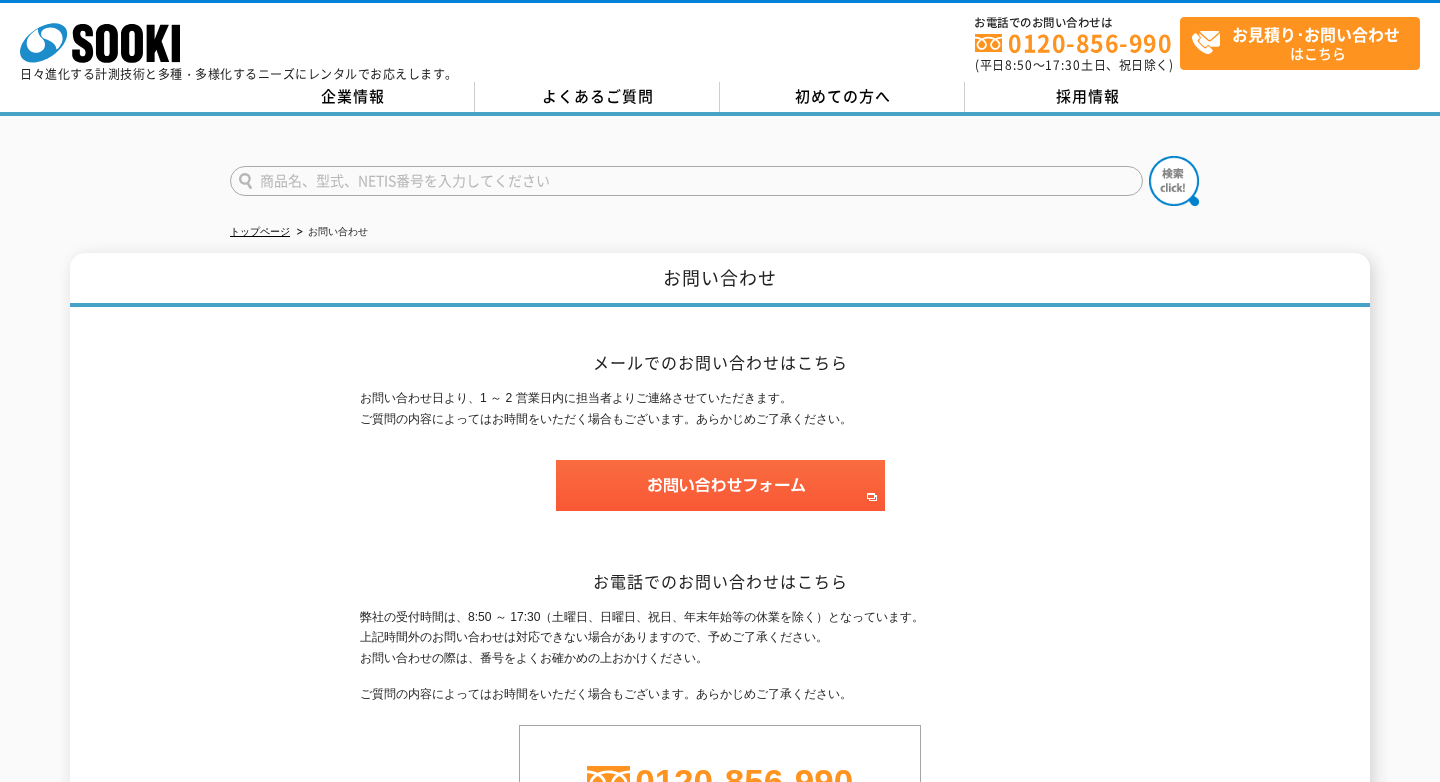 click on "企業情報
よくあるご質問
初めての方へ
採用情報" at bounding box center (720, 99) 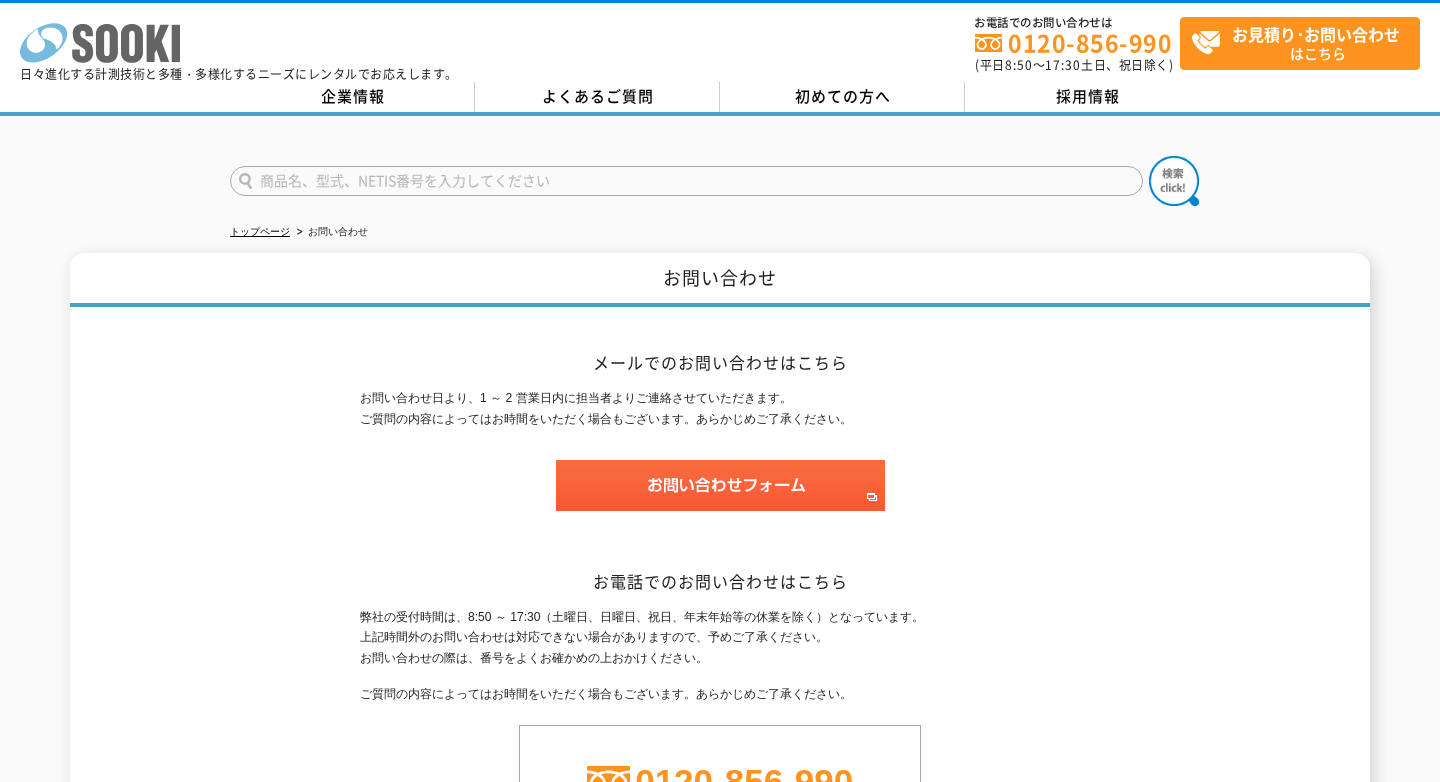 click 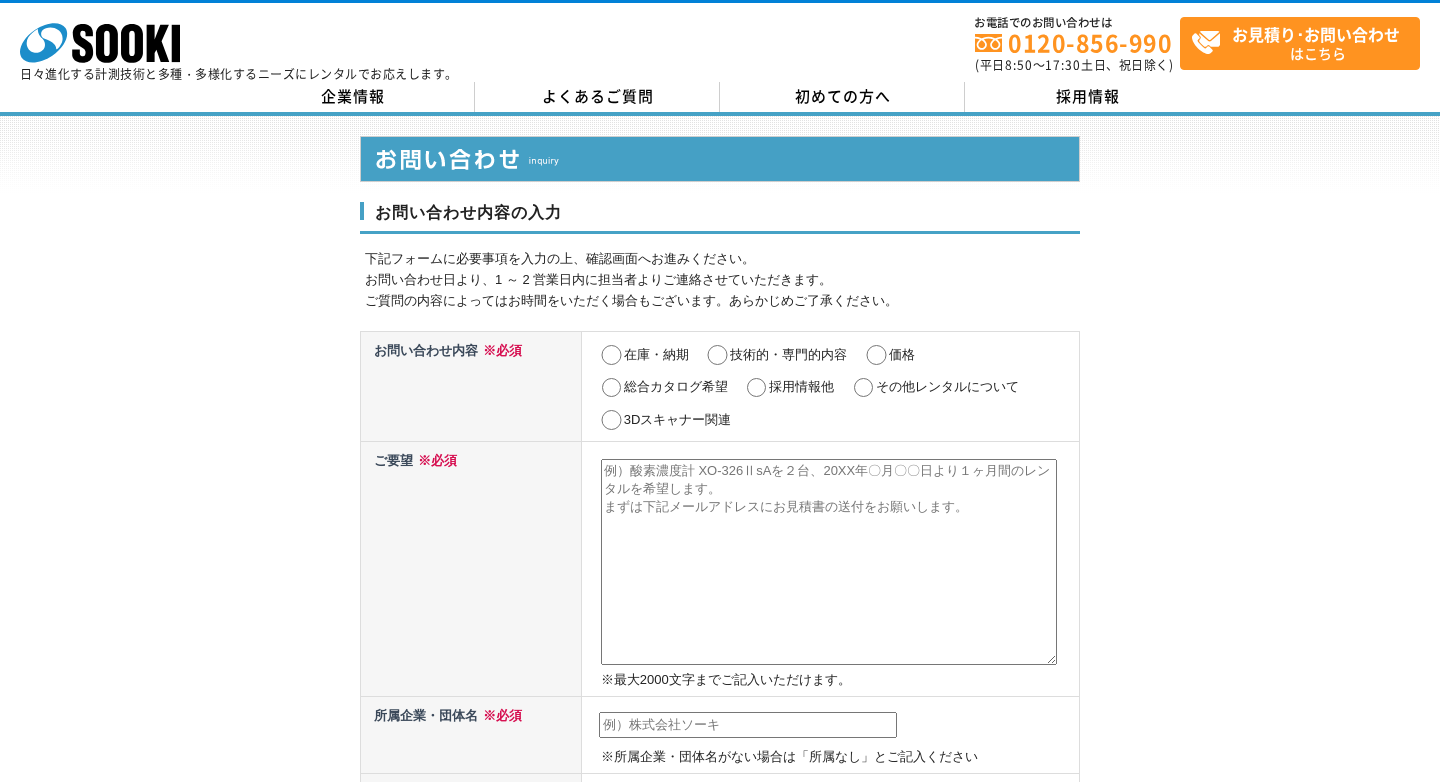 scroll, scrollTop: 0, scrollLeft: 0, axis: both 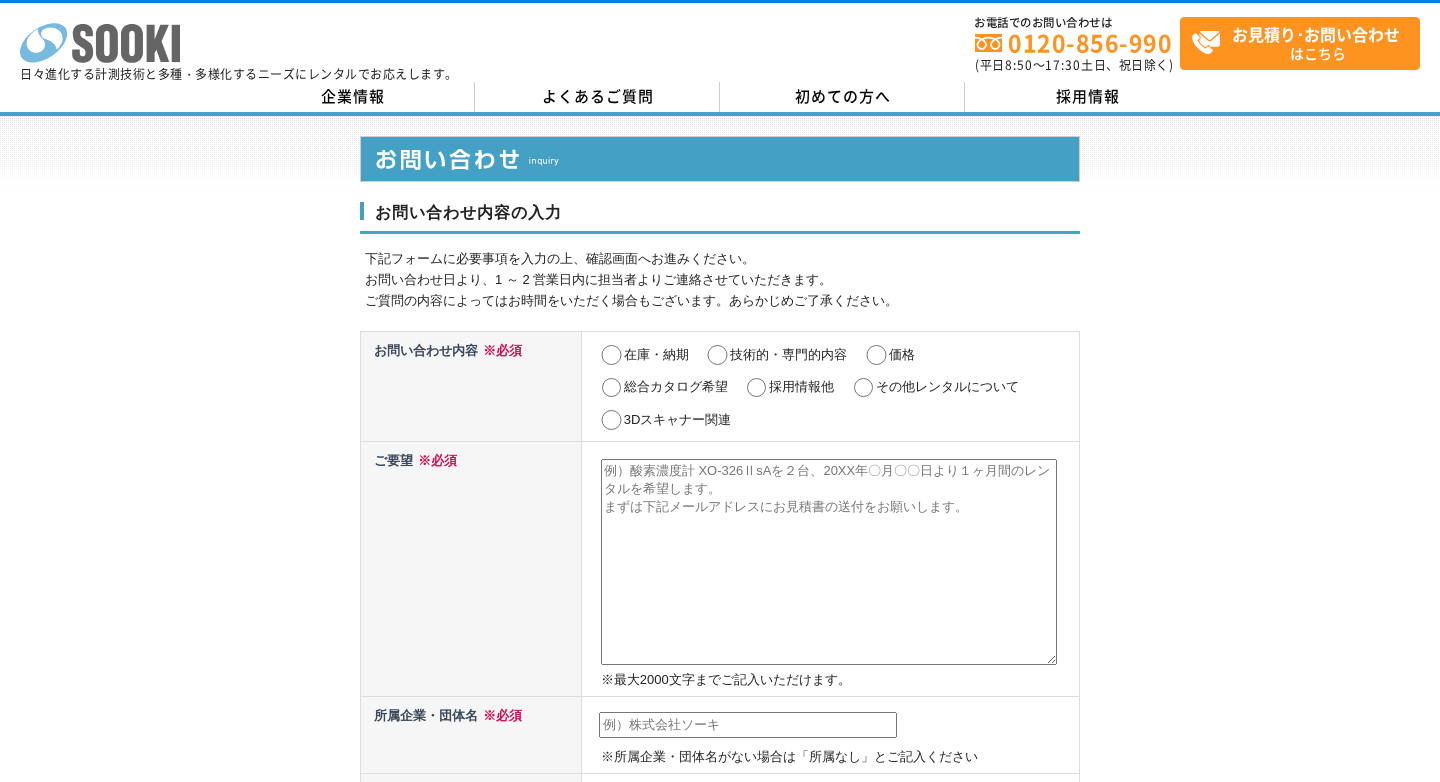click 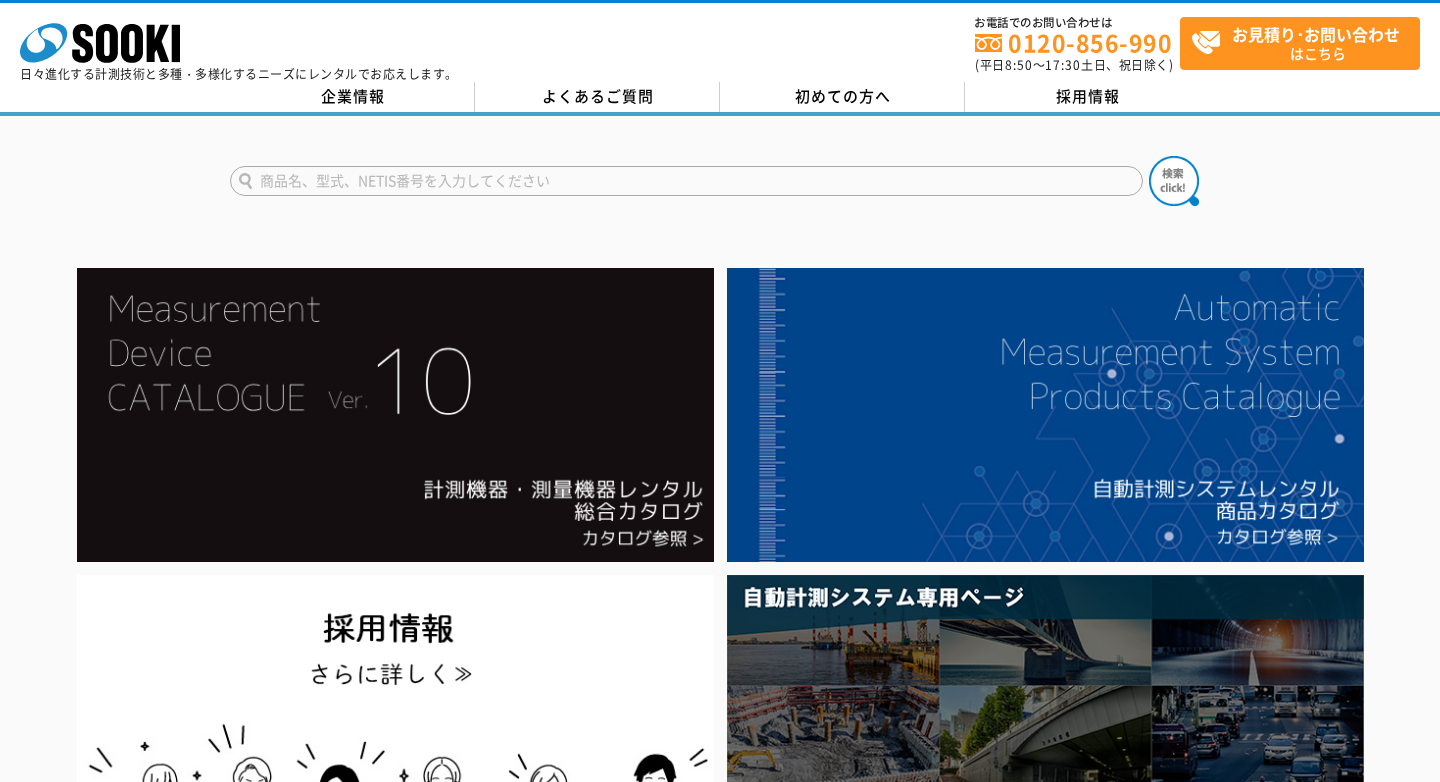 scroll, scrollTop: 0, scrollLeft: 0, axis: both 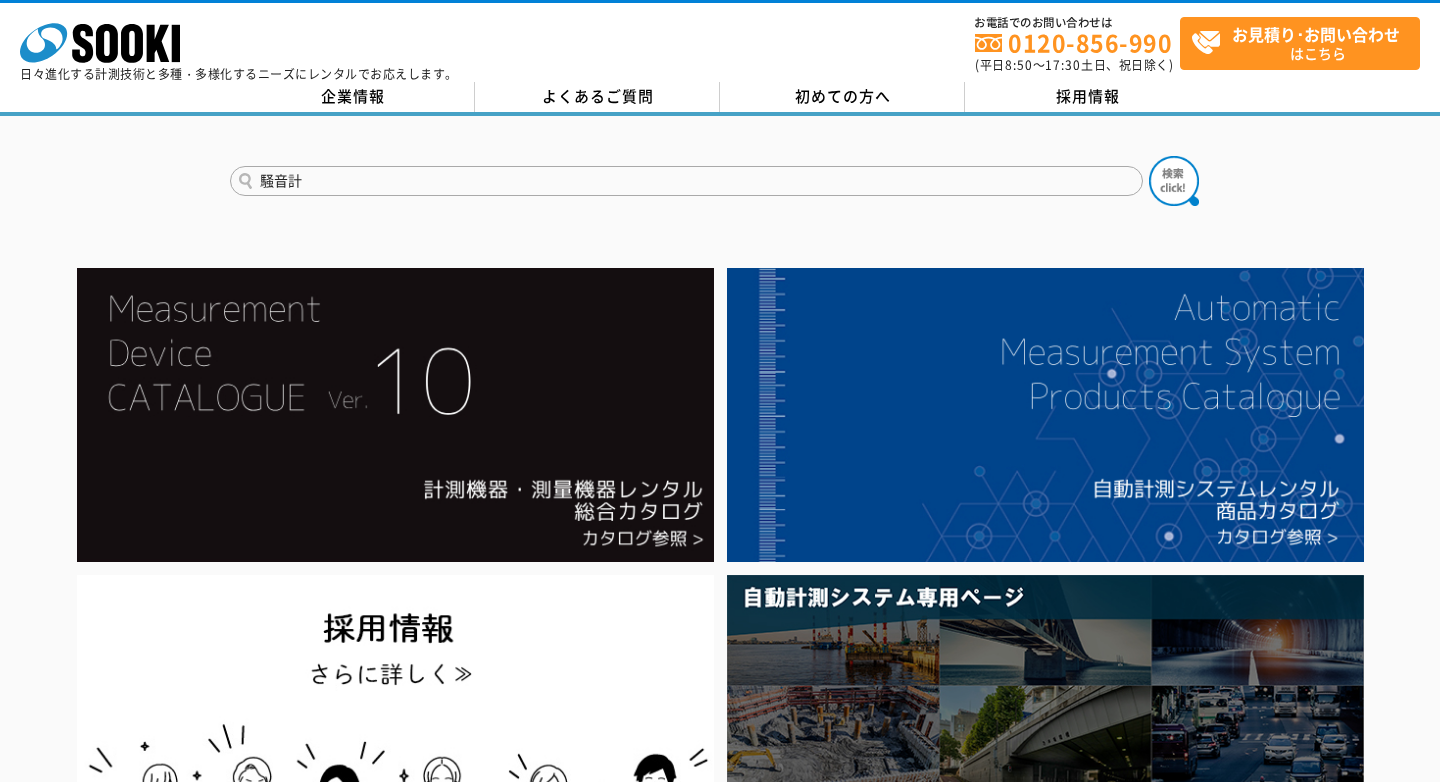 type on "騒音計" 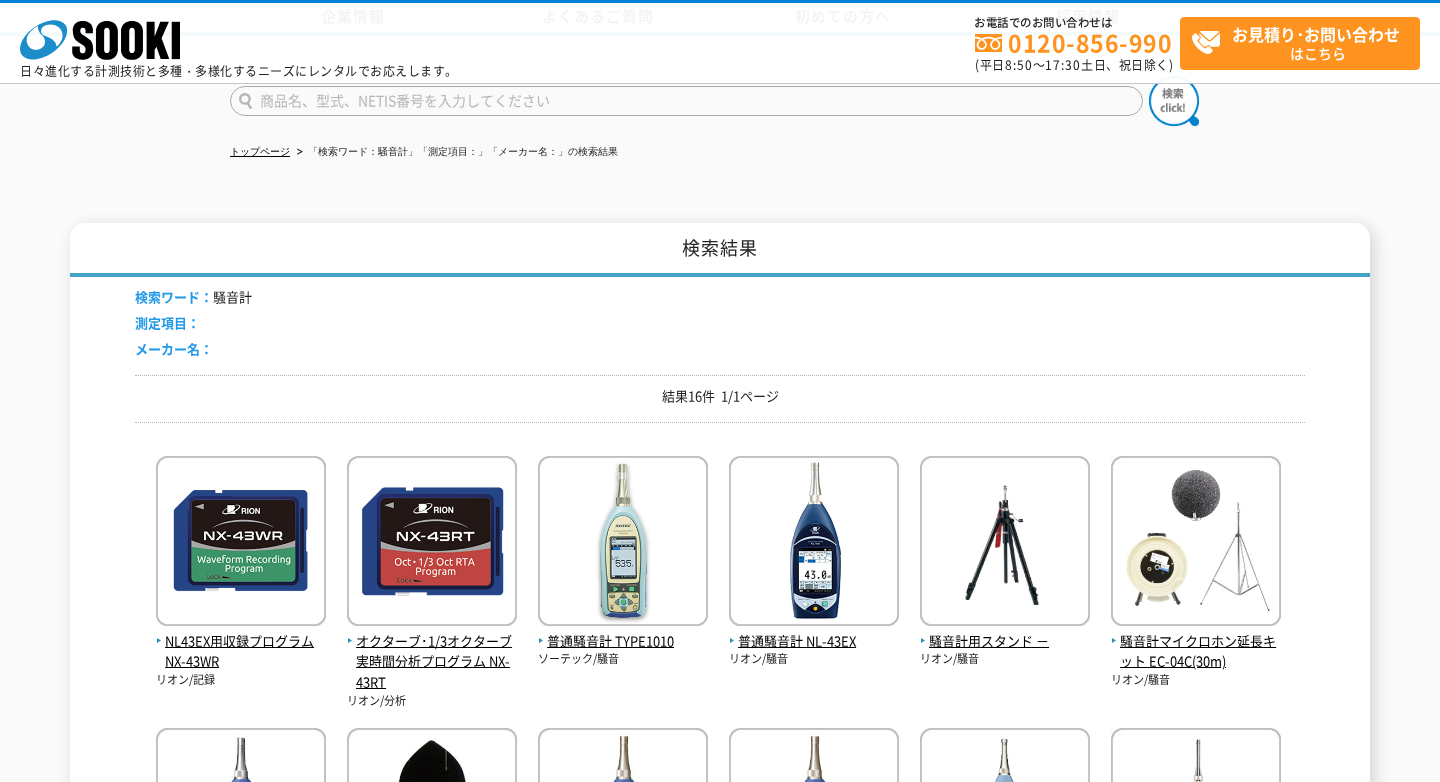 scroll, scrollTop: 237, scrollLeft: 0, axis: vertical 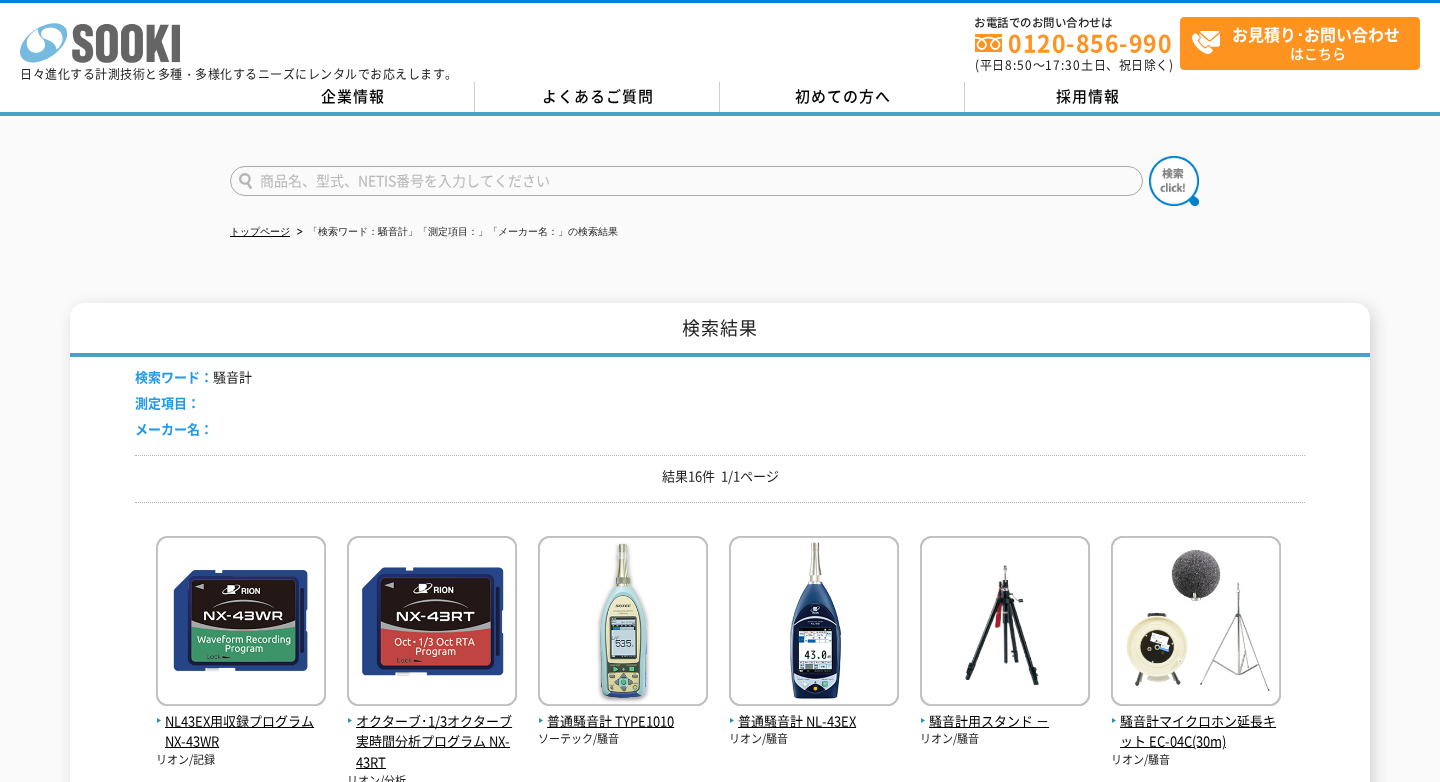 click on "株式会社 ソーキ" 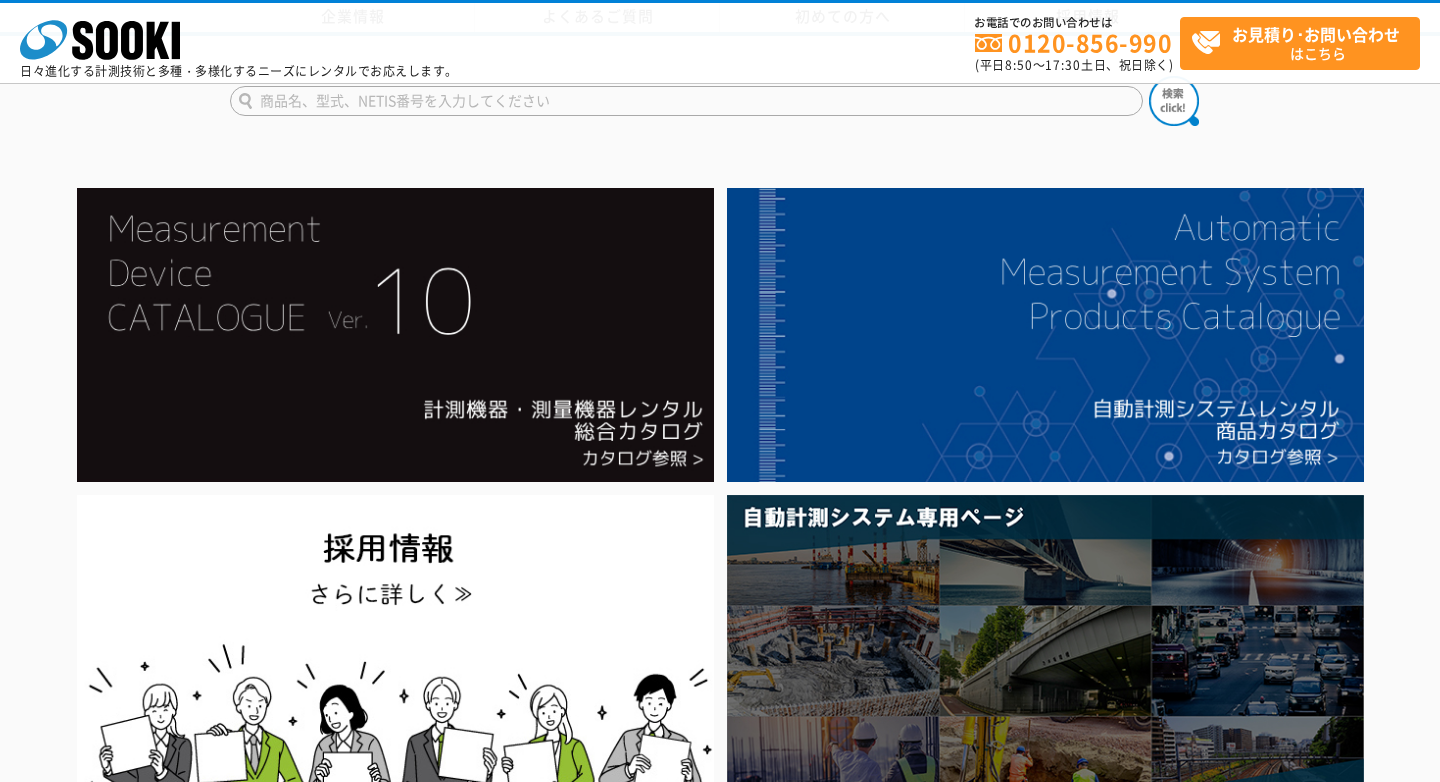 scroll, scrollTop: 1216, scrollLeft: 0, axis: vertical 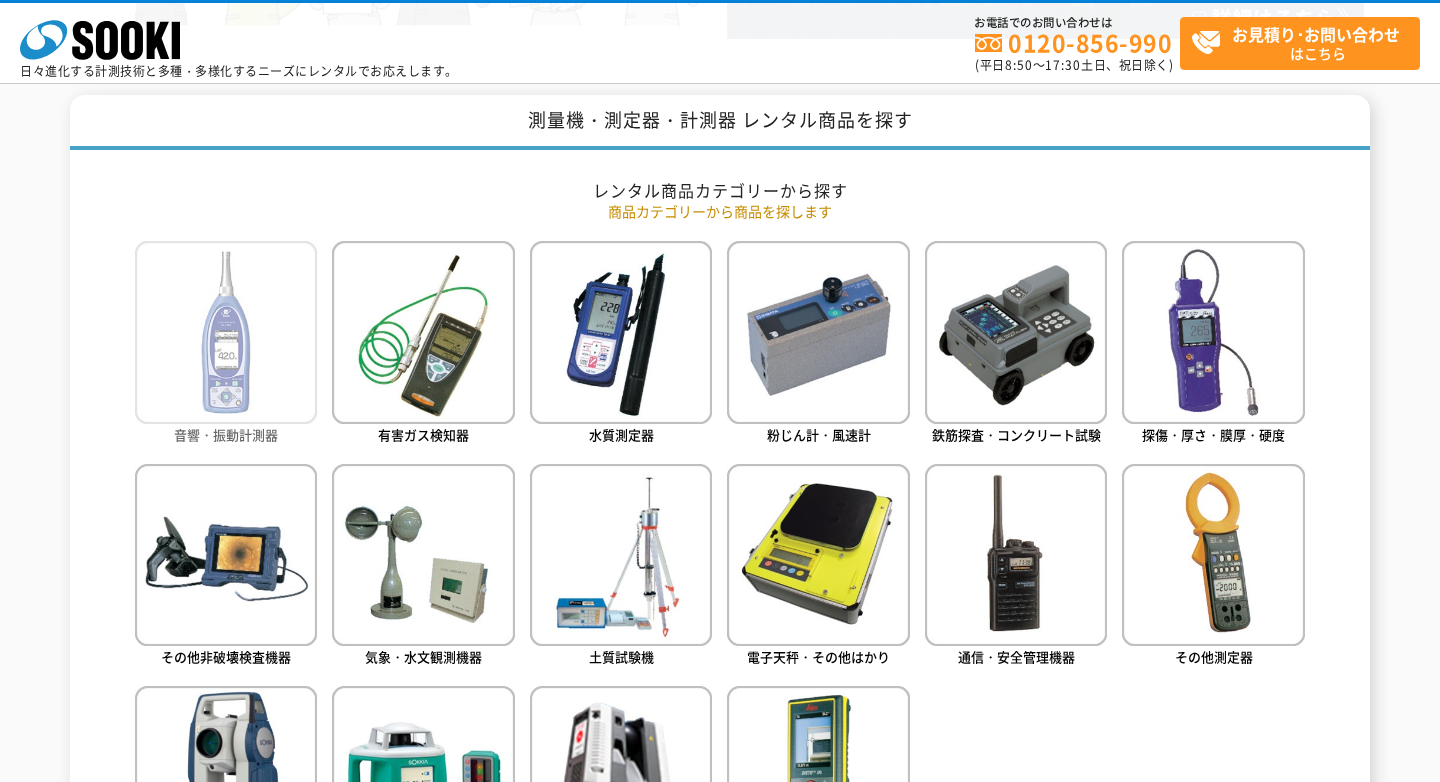 click at bounding box center [226, 332] 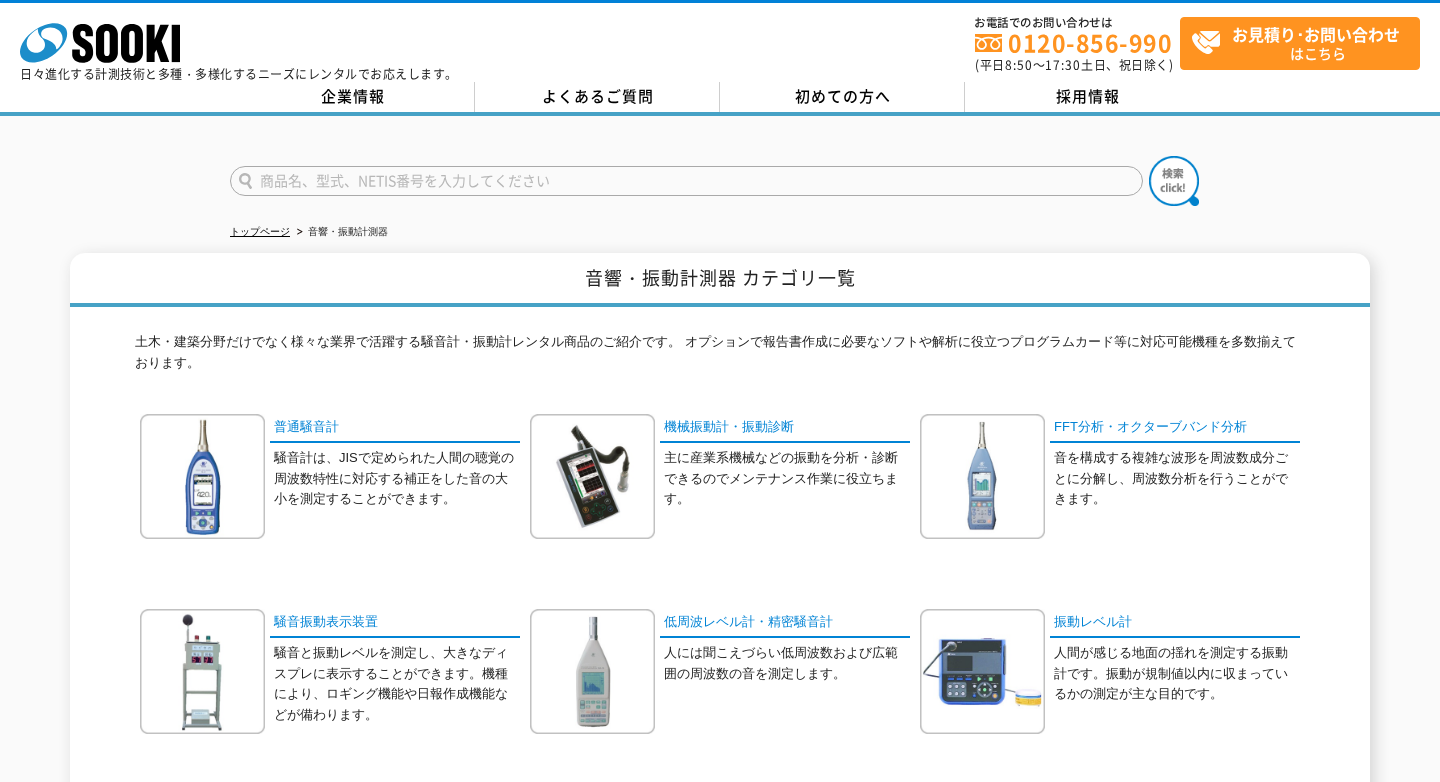 scroll, scrollTop: 0, scrollLeft: 0, axis: both 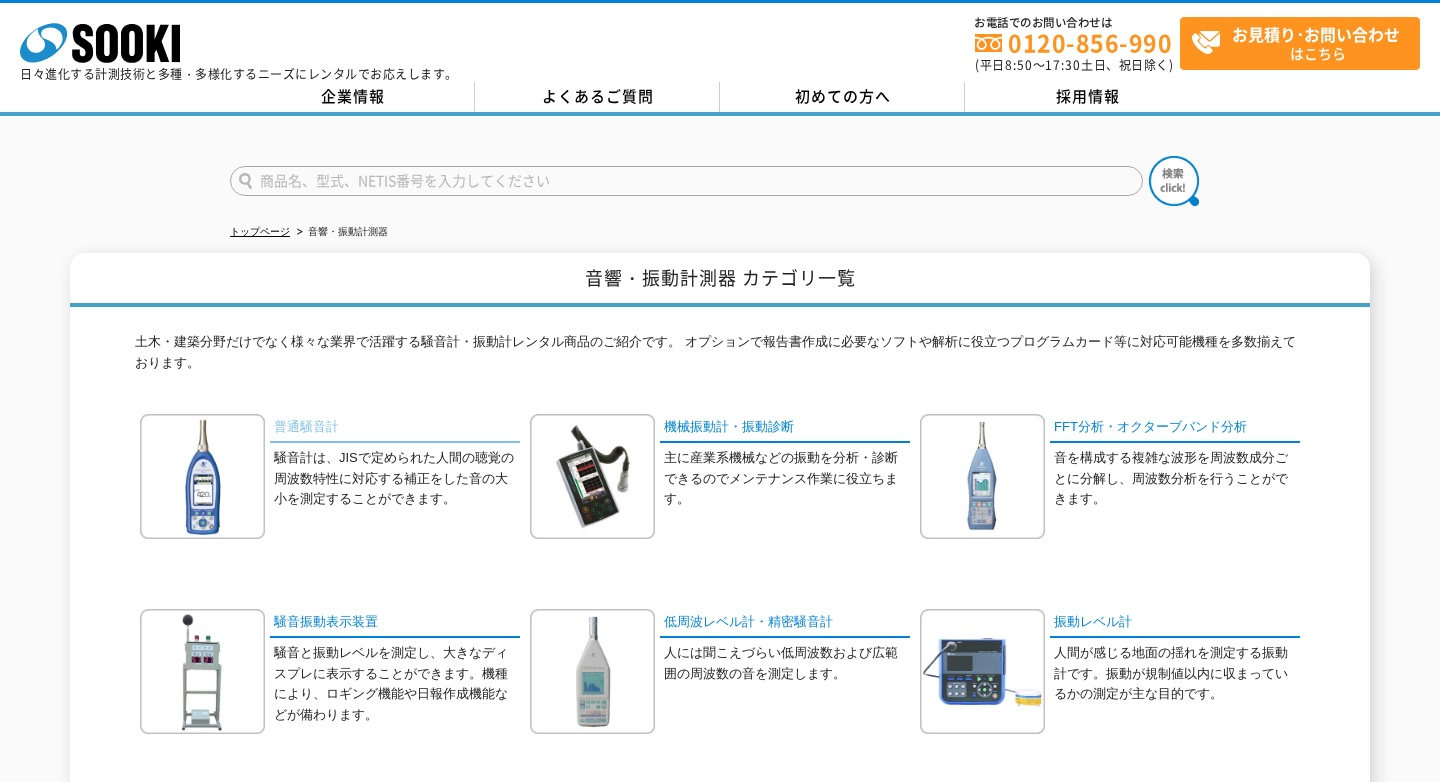 click on "普通騒音計" at bounding box center [395, 428] 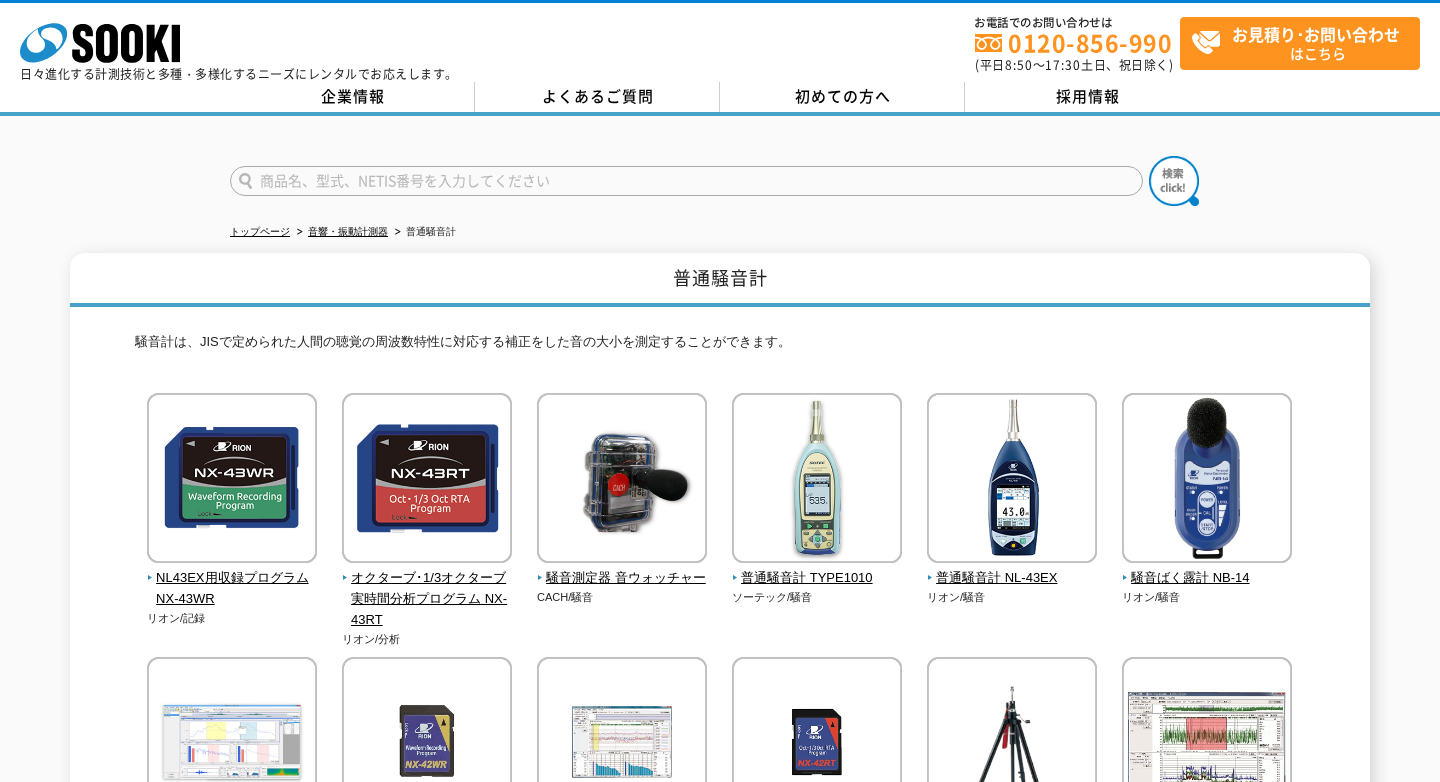 scroll, scrollTop: 0, scrollLeft: 0, axis: both 